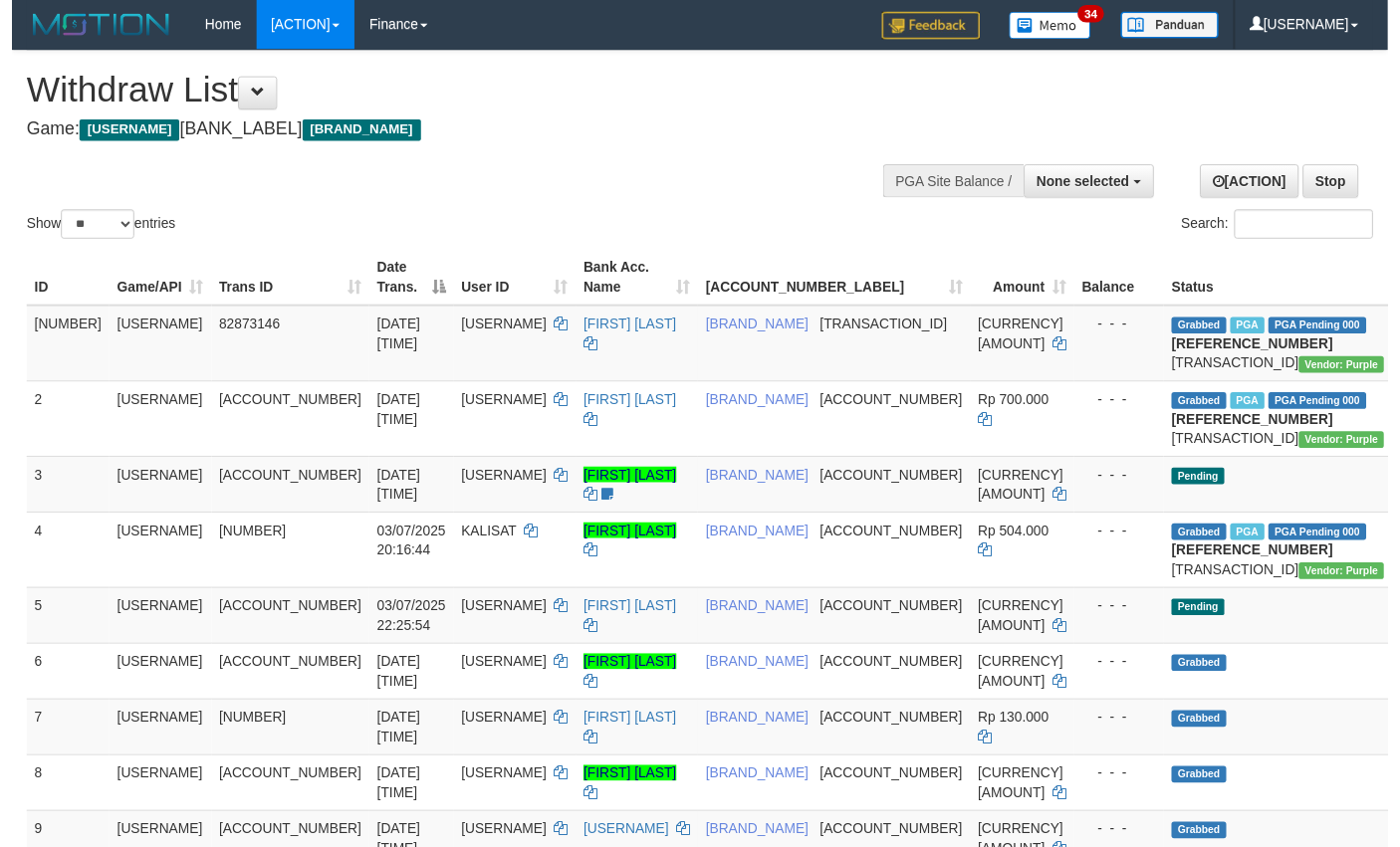 scroll, scrollTop: 1552, scrollLeft: 0, axis: vertical 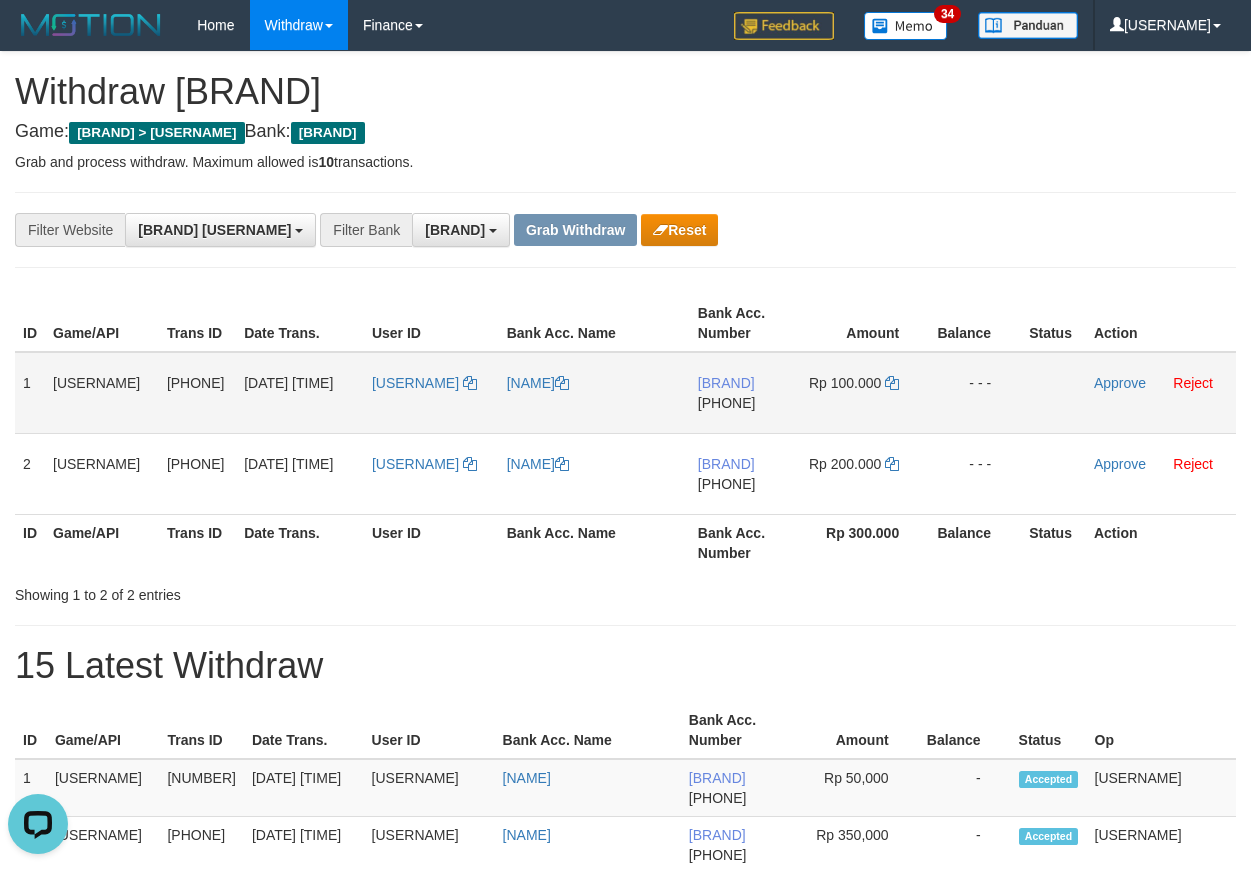 click on "[USERNAME]" at bounding box center (431, 393) 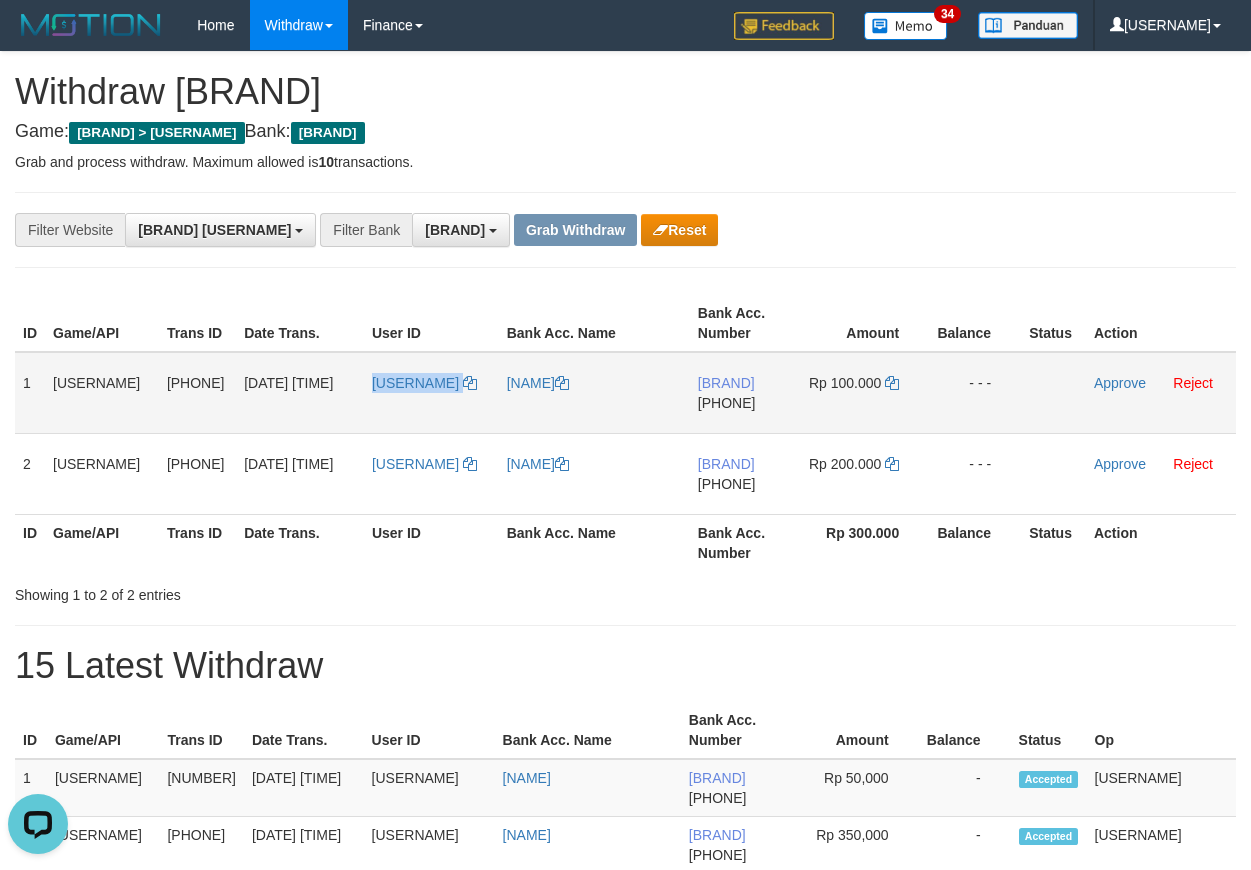 click on "[USERNAME]" at bounding box center [431, 393] 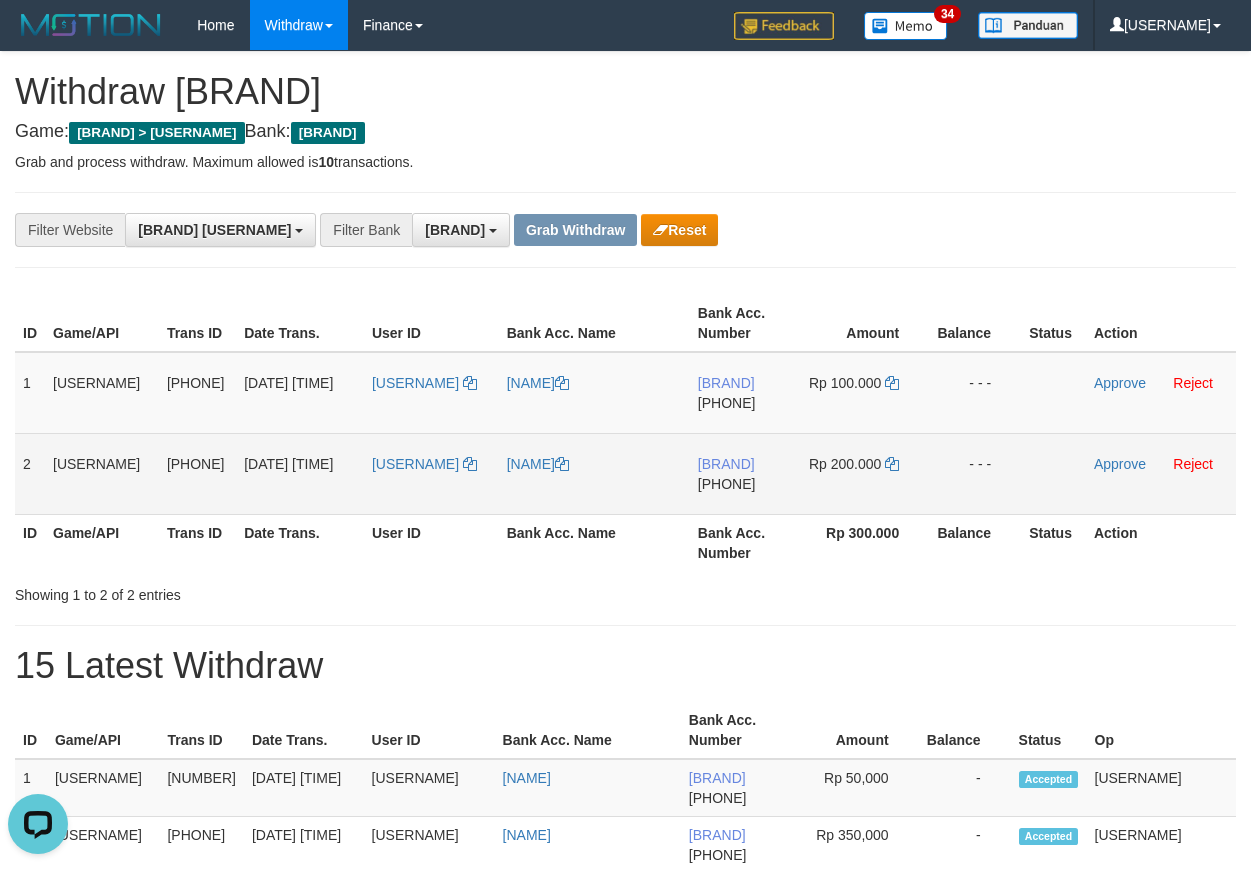 click on "JACK1710" at bounding box center (431, 473) 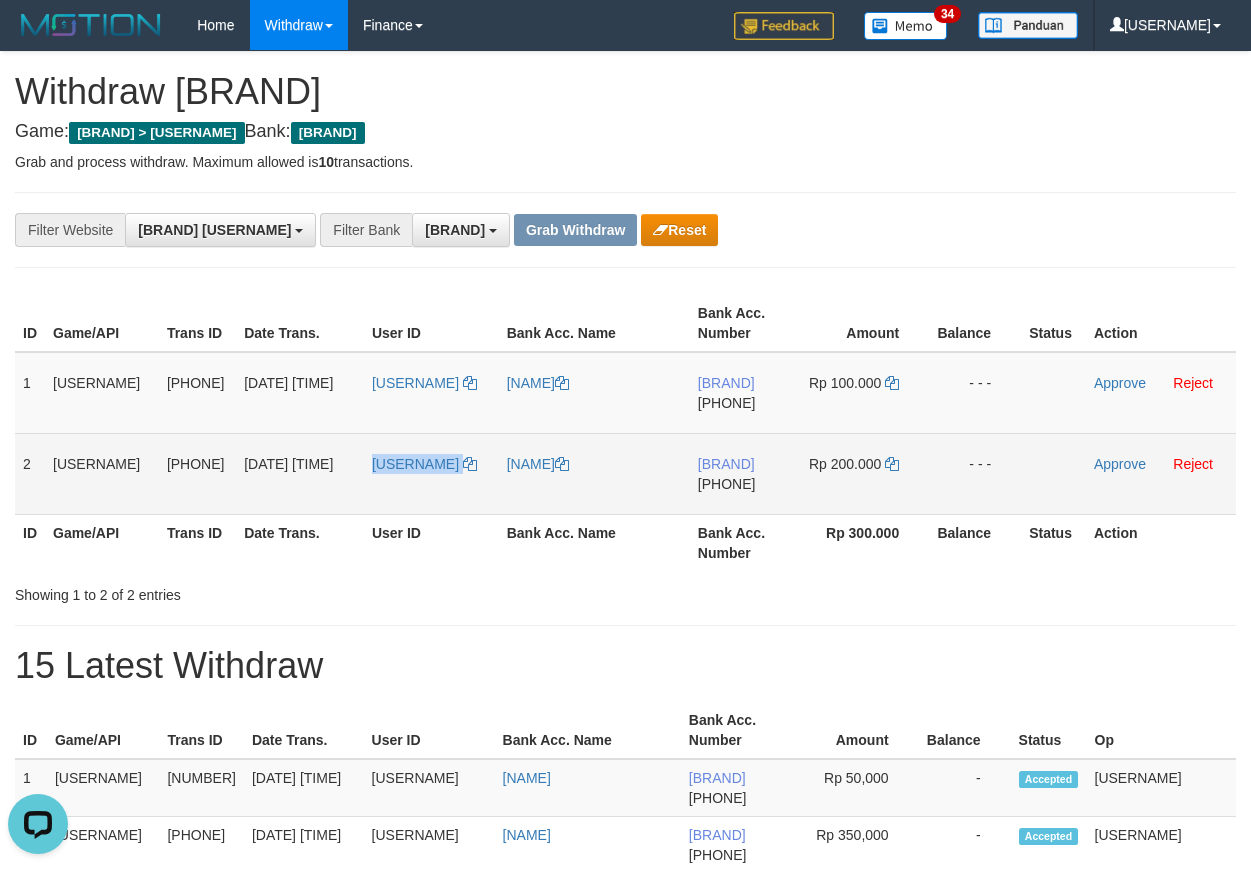 click on "JACK1710" at bounding box center [431, 473] 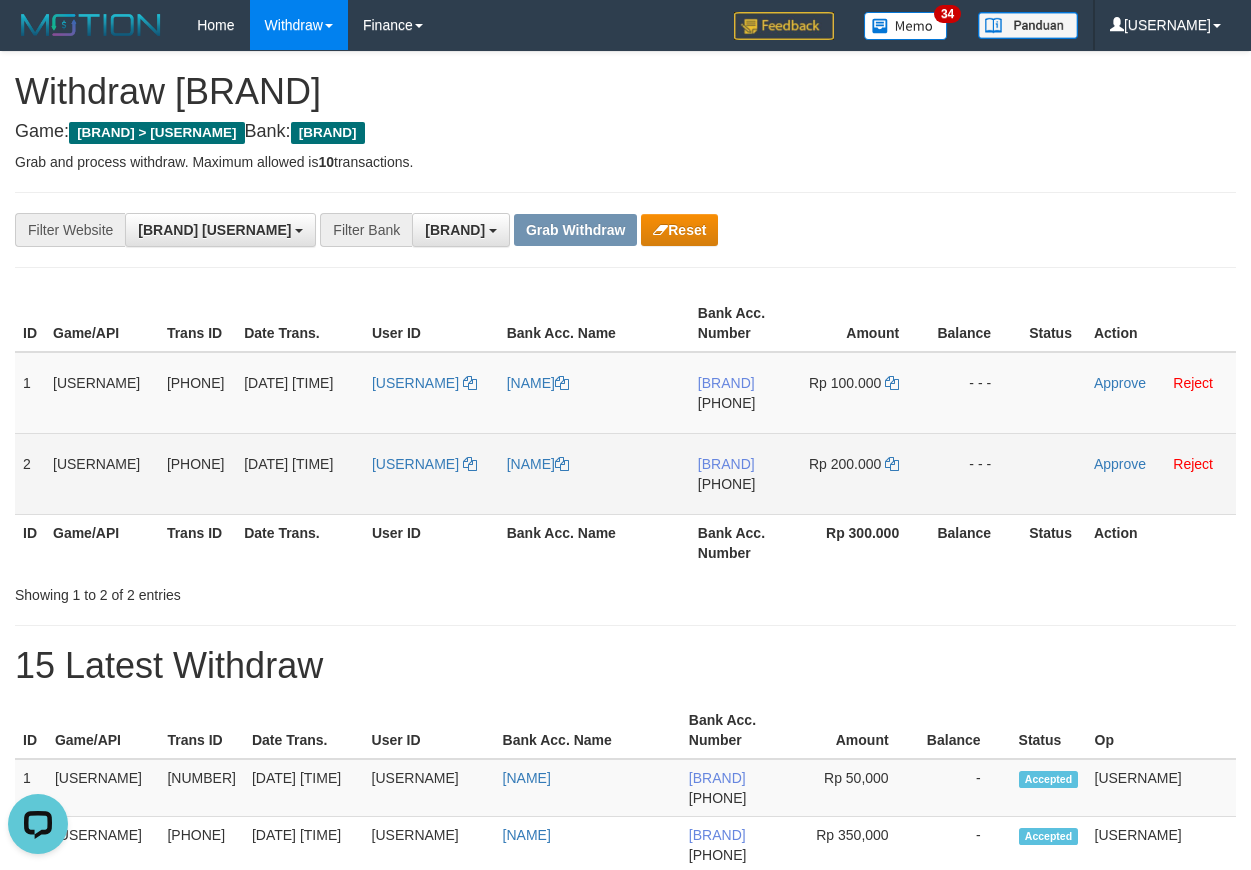 click on "[PHONE]" at bounding box center (727, 484) 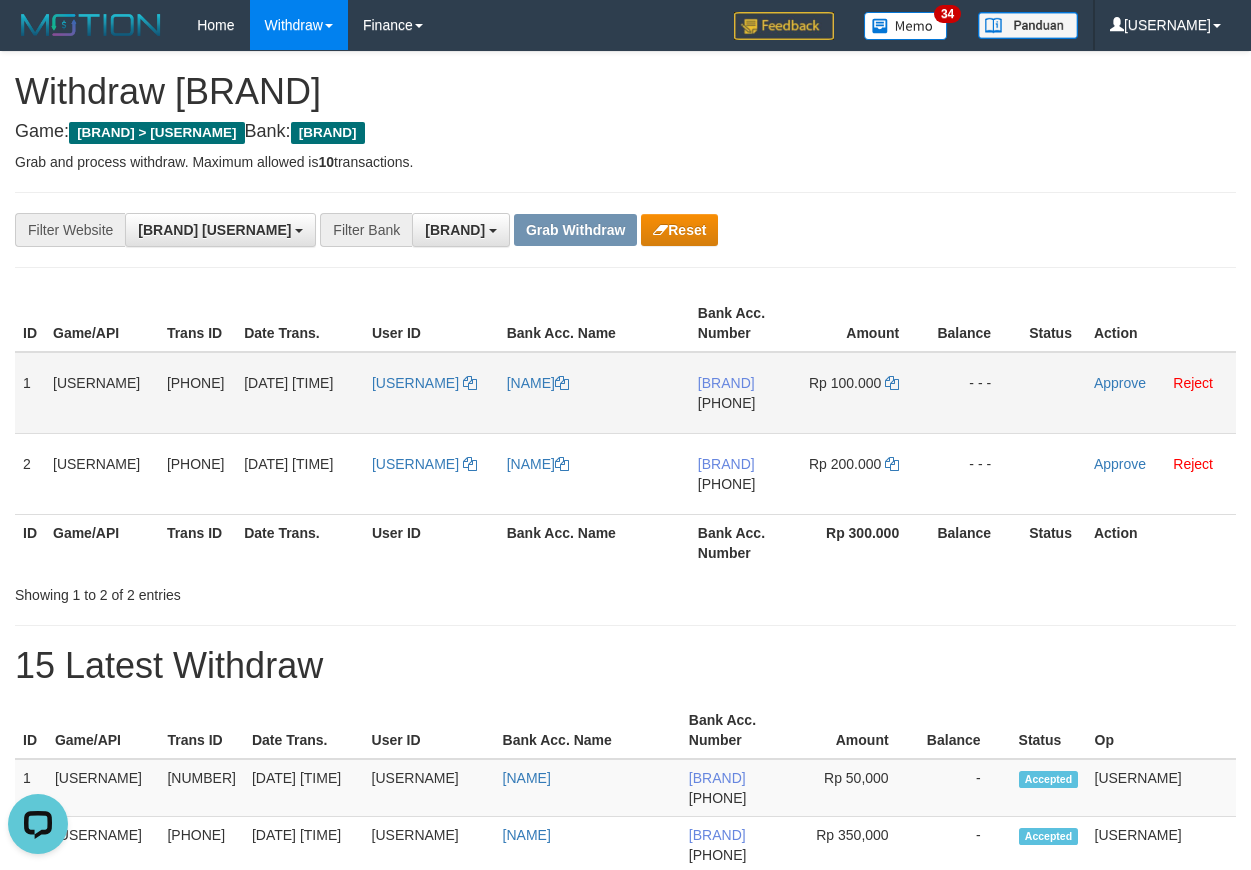 click on "[PHONE]" at bounding box center [727, 403] 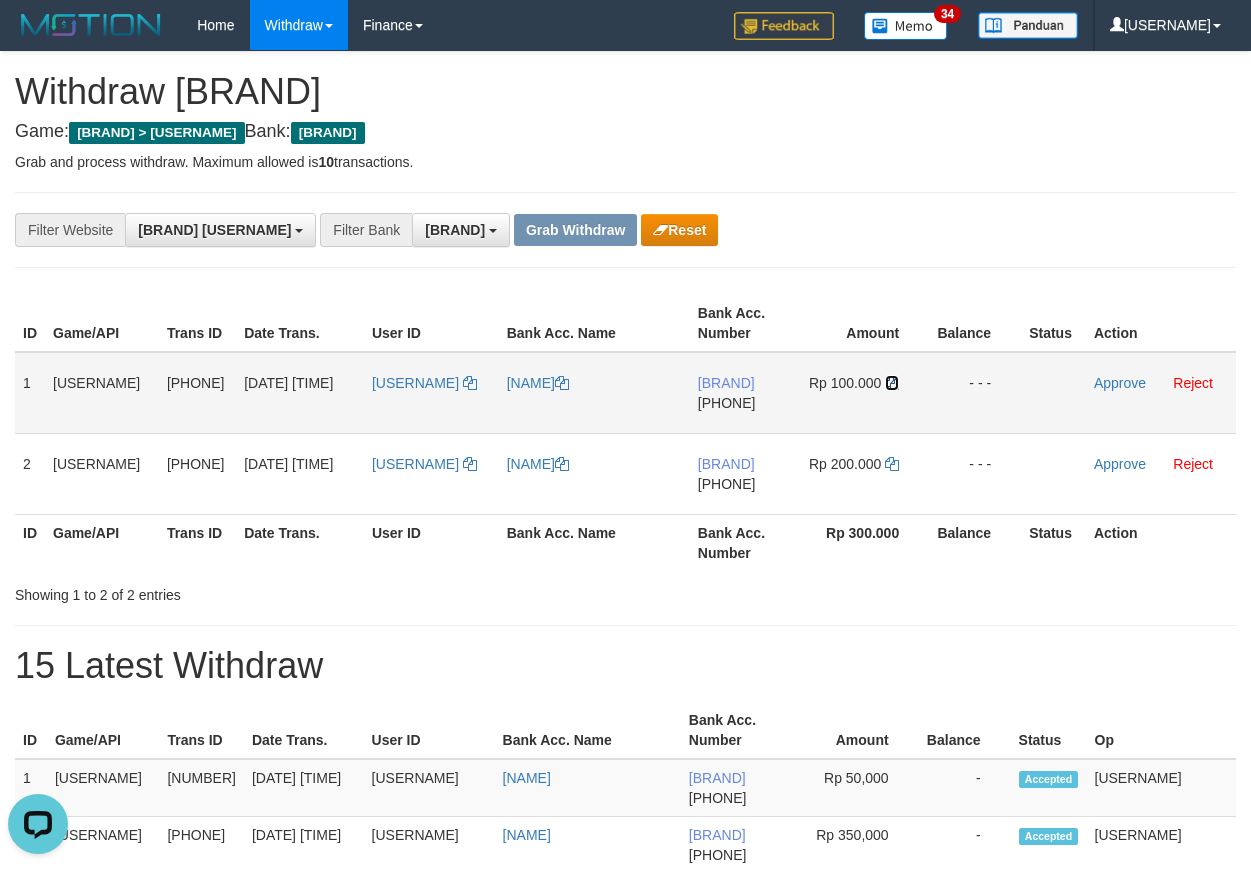 click at bounding box center (562, 383) 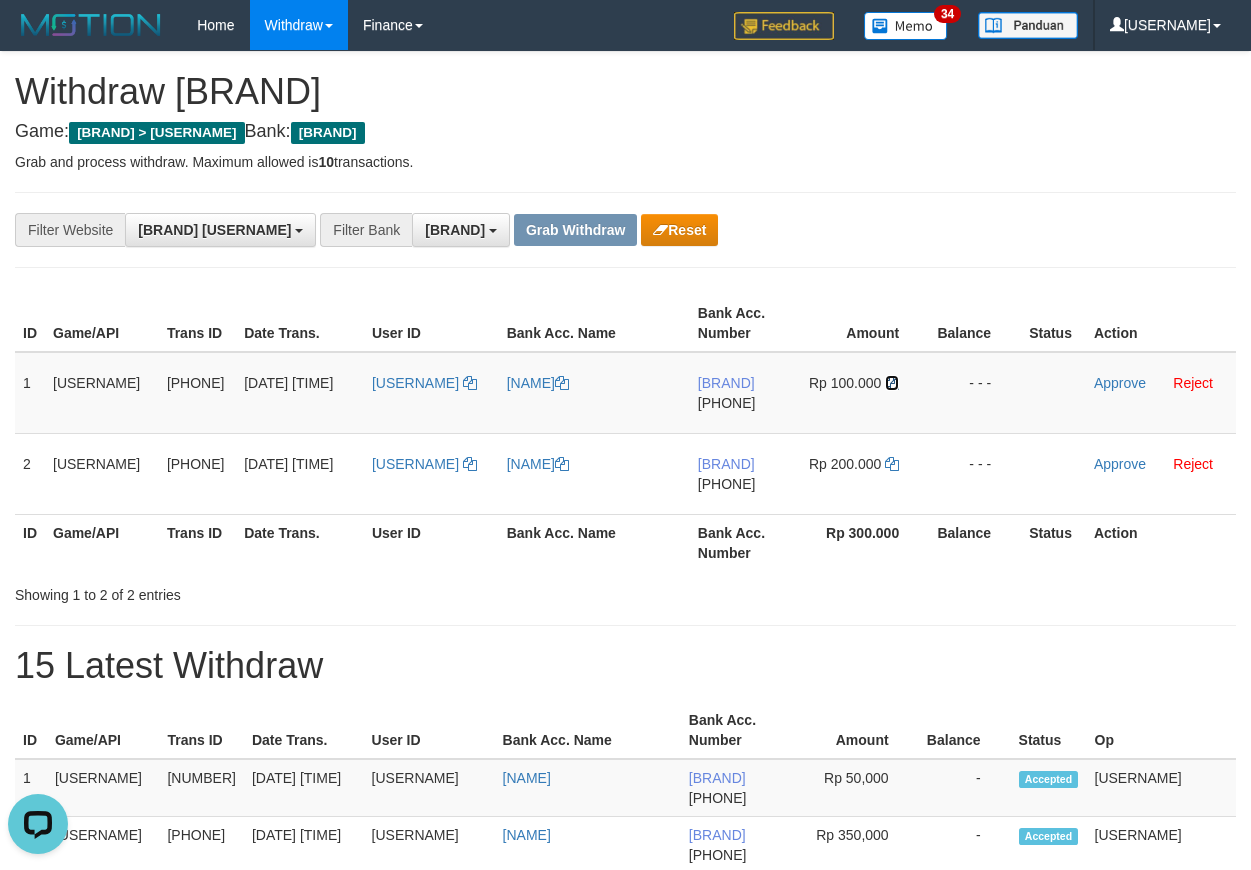 click at bounding box center [562, 383] 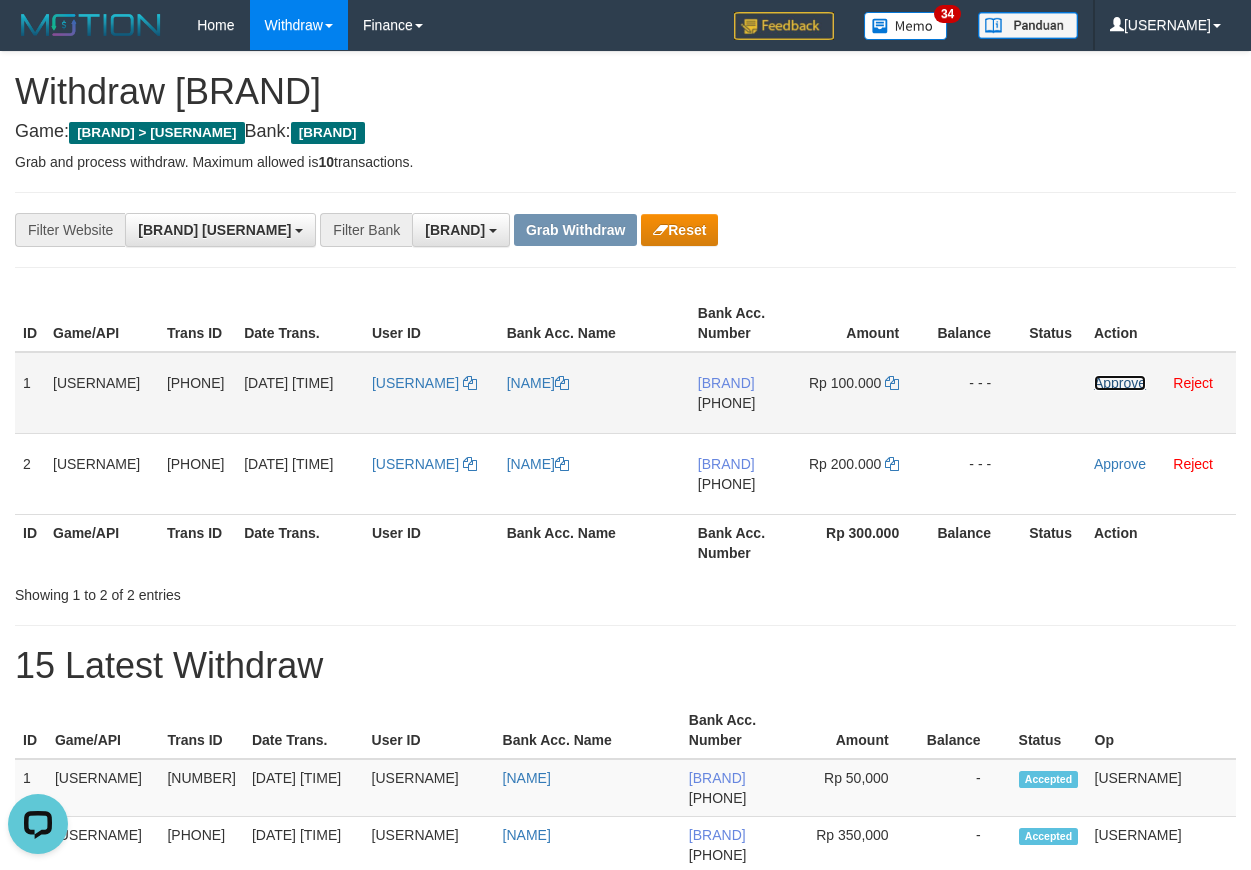 click on "Approve" at bounding box center (1120, 383) 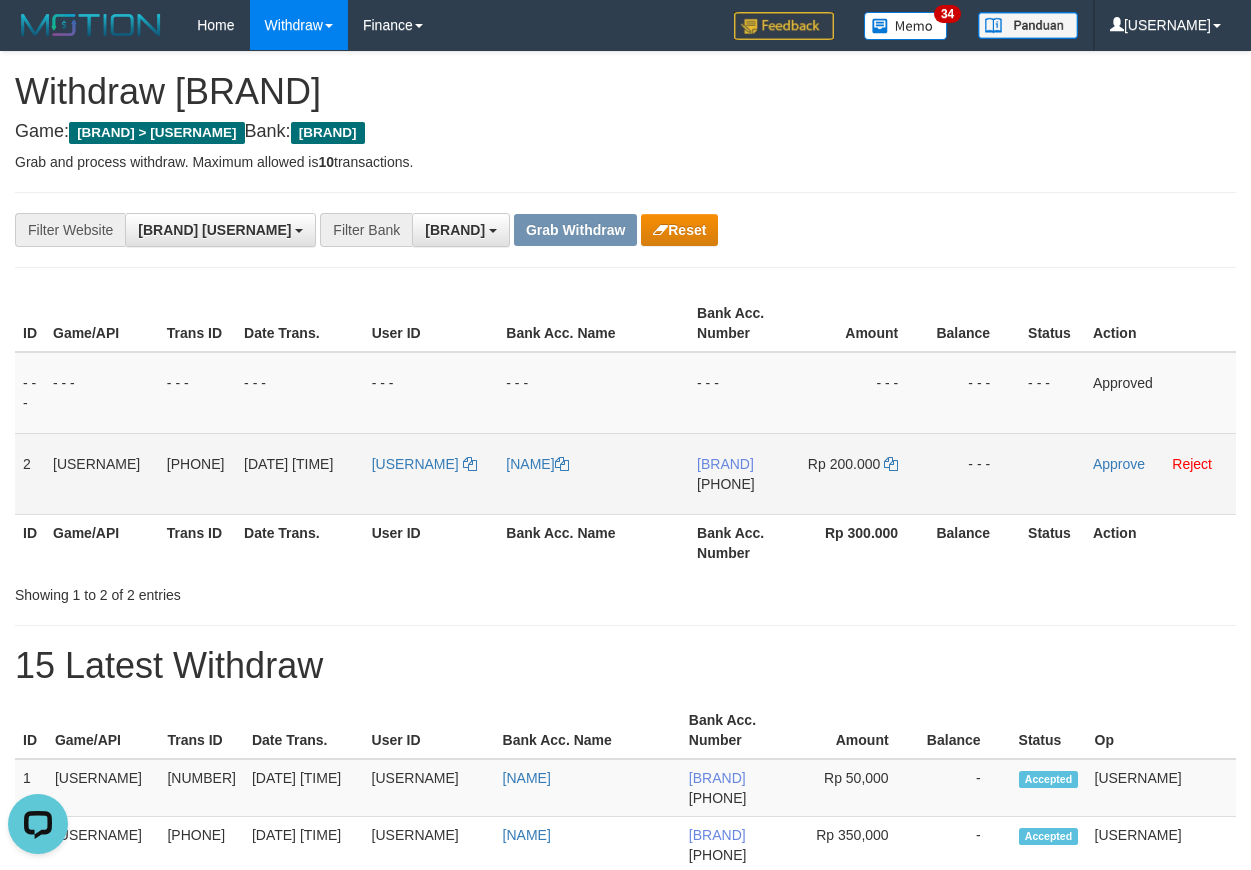 click on "[PHONE]" at bounding box center [726, 484] 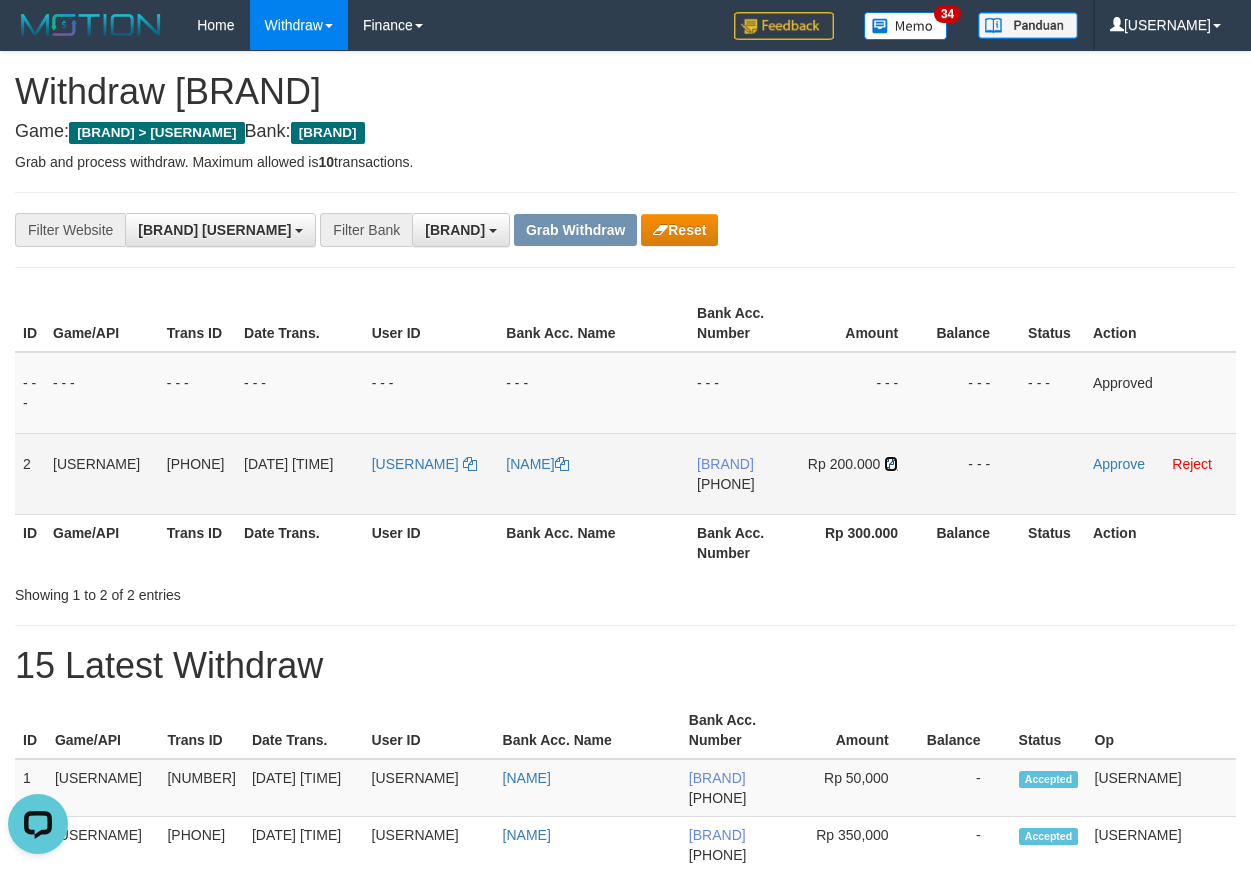click at bounding box center (562, 464) 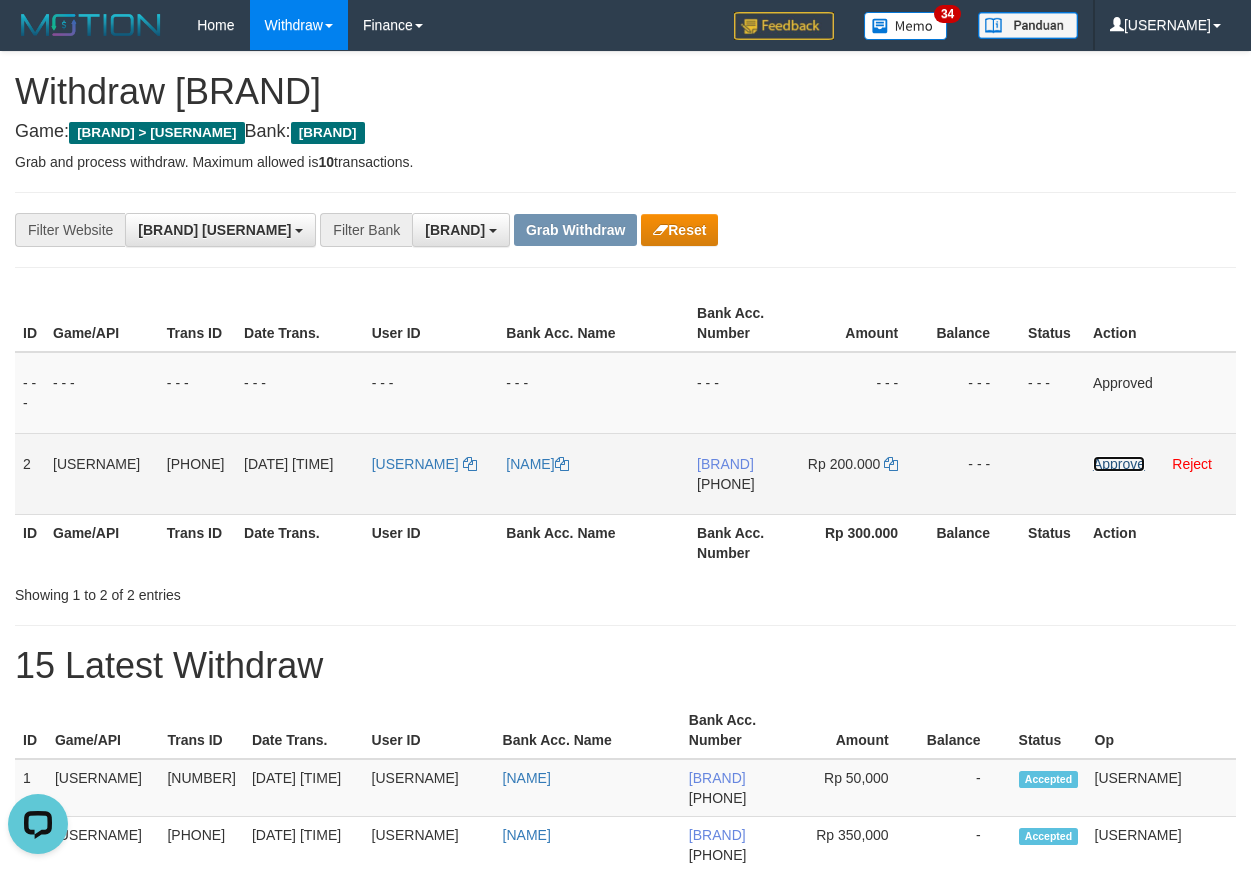 click on "Approve" at bounding box center [1119, 464] 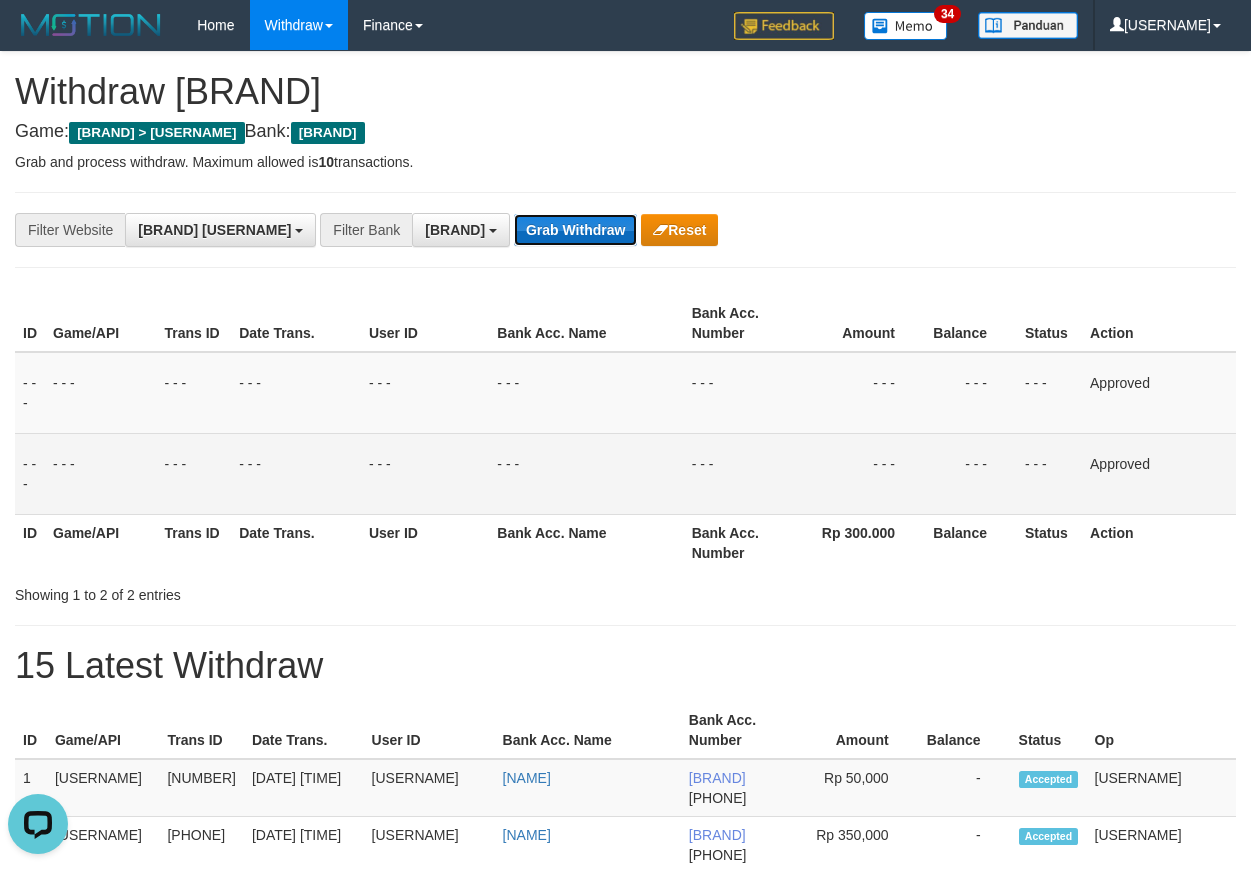 click on "Grab Withdraw" at bounding box center (575, 230) 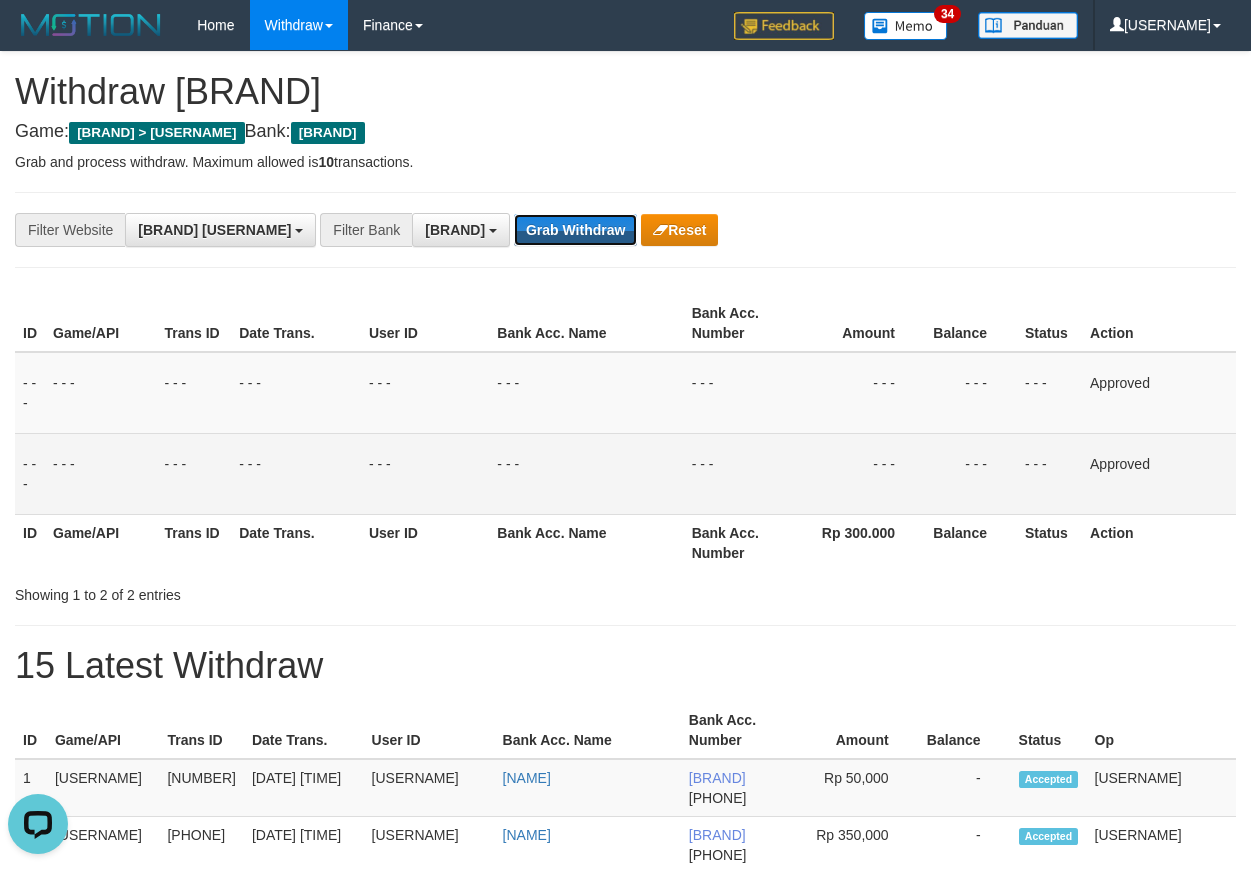 click on "Grab Withdraw" at bounding box center [575, 230] 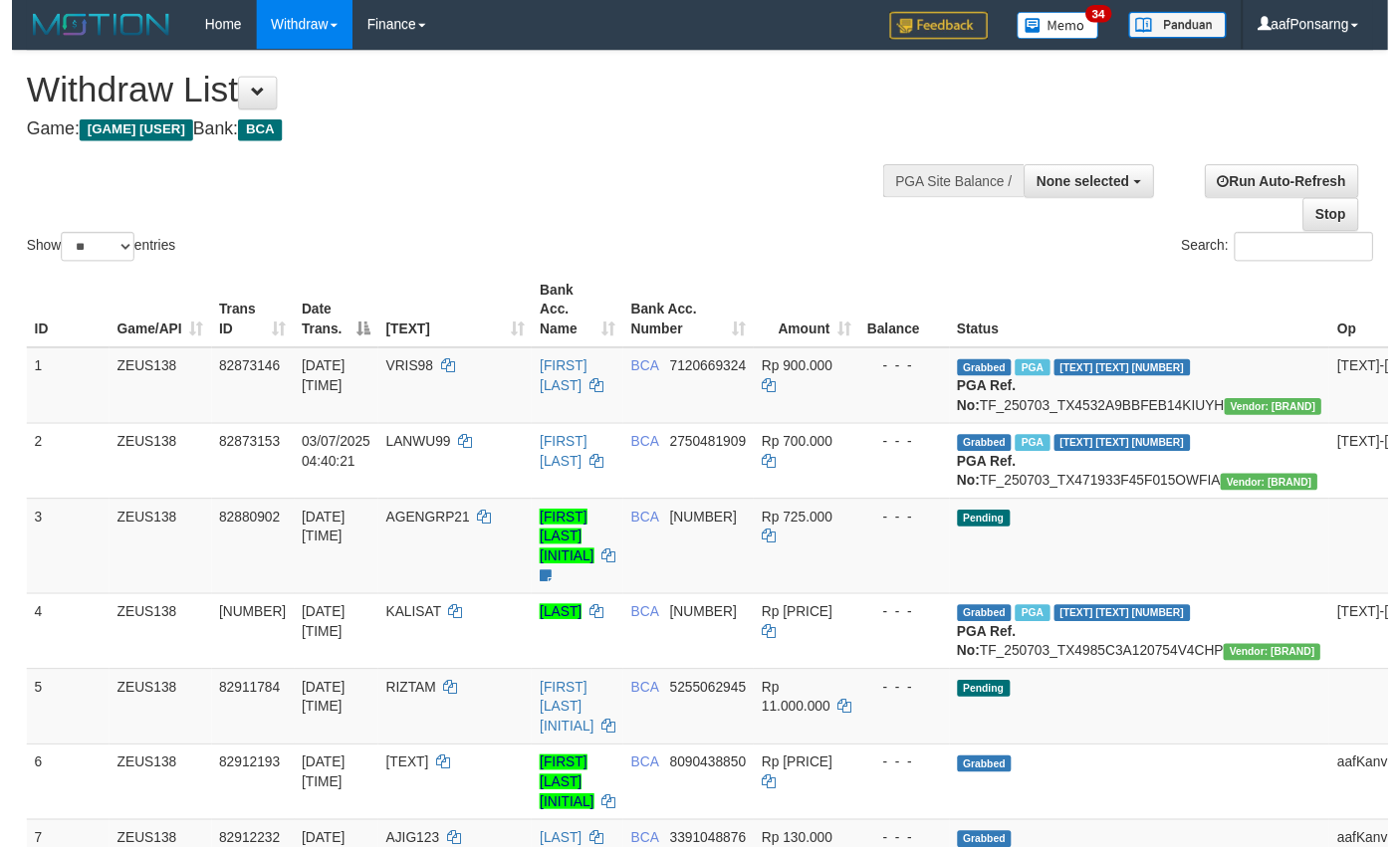 scroll, scrollTop: 630, scrollLeft: 0, axis: vertical 